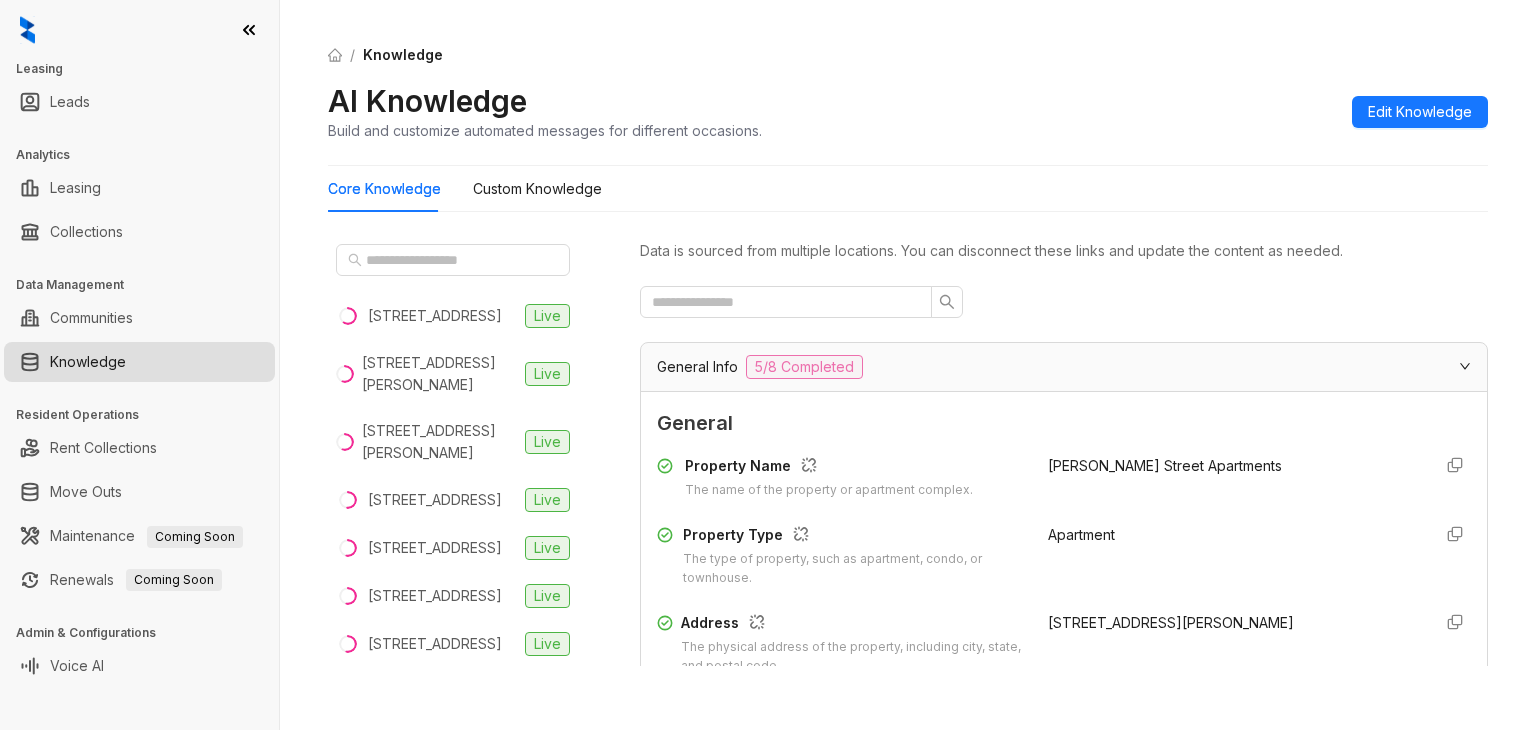 scroll, scrollTop: 0, scrollLeft: 0, axis: both 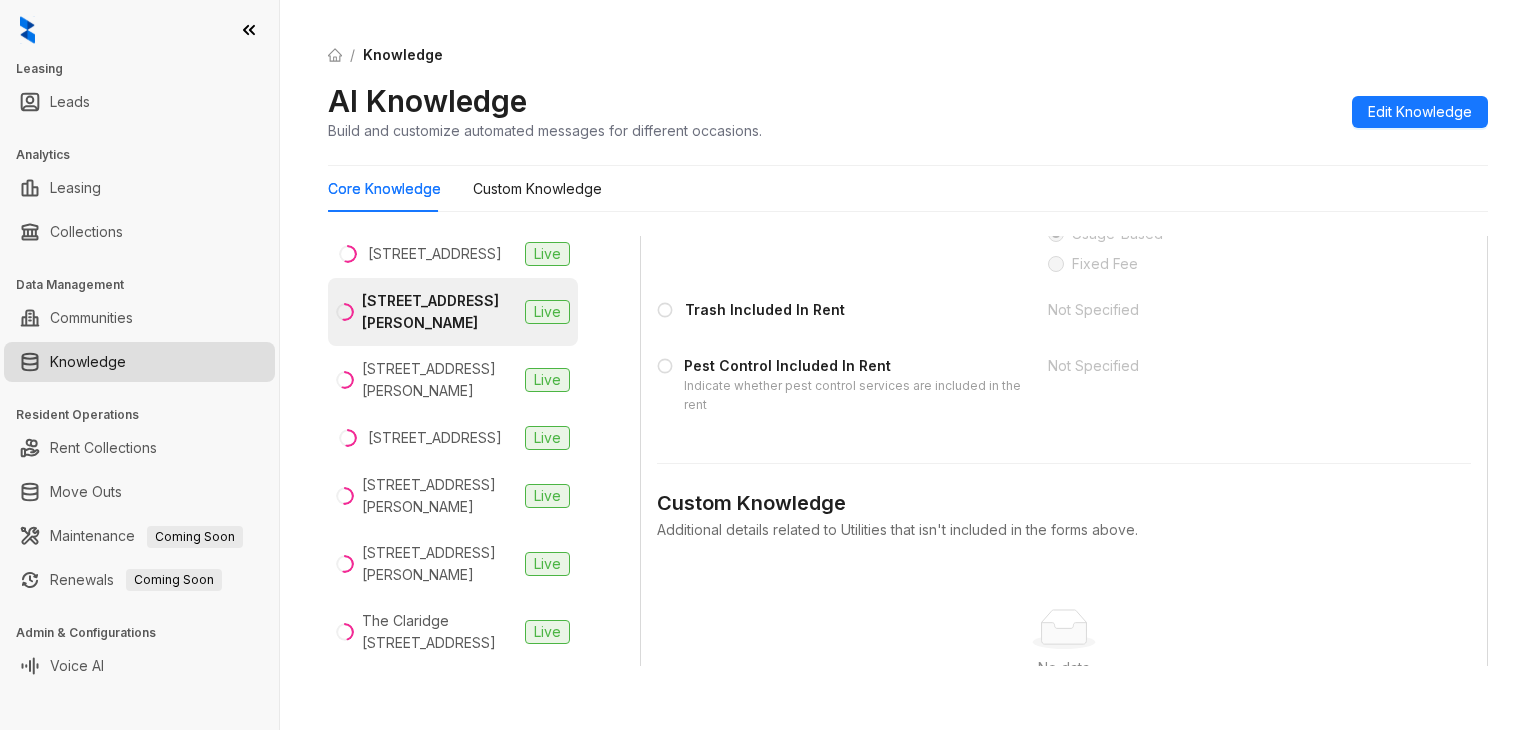 click on "/  Knowledge AI Knowledge Build and customize automated messages for different occasions. Edit Knowledge" at bounding box center [908, 93] 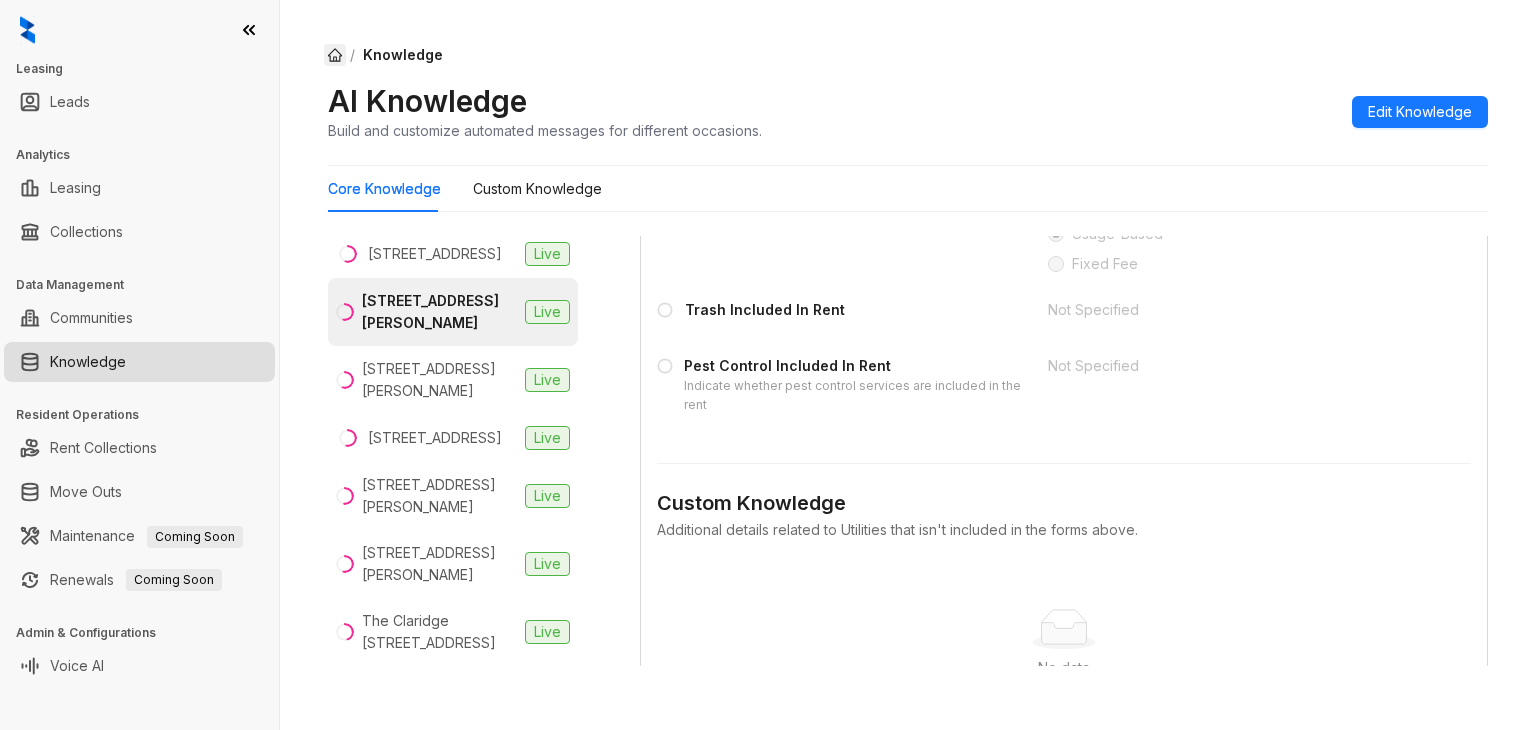 click 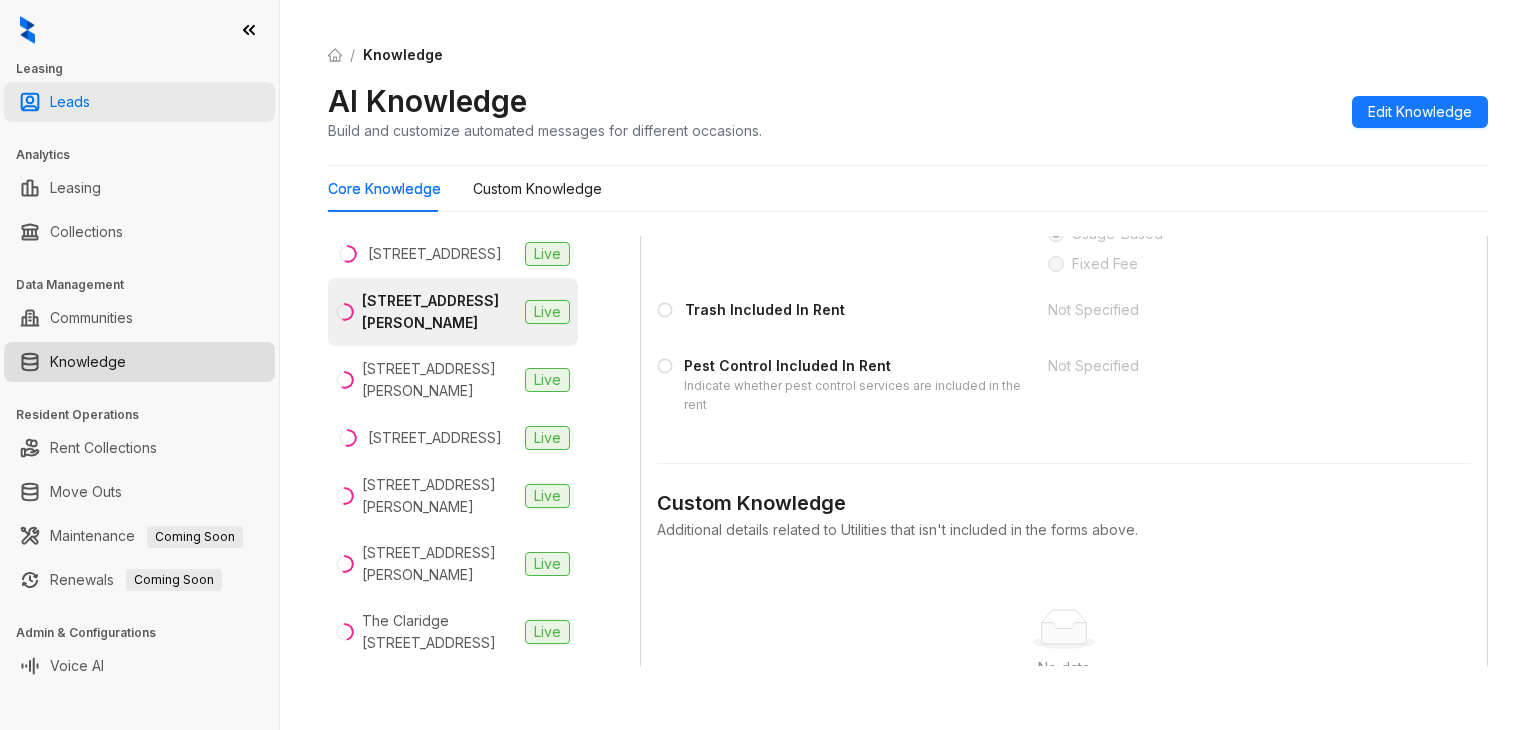 select on "******" 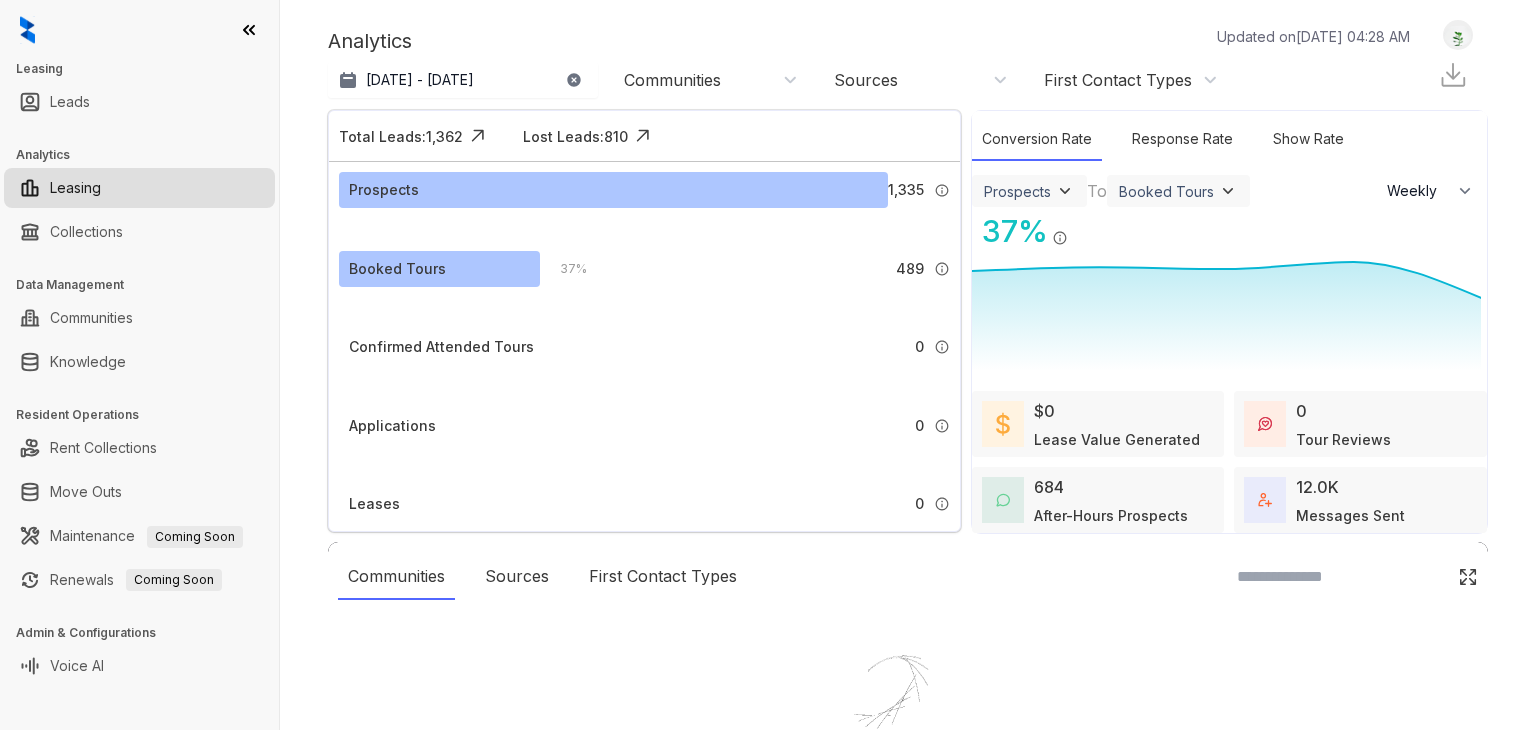 click at bounding box center (1458, 35) 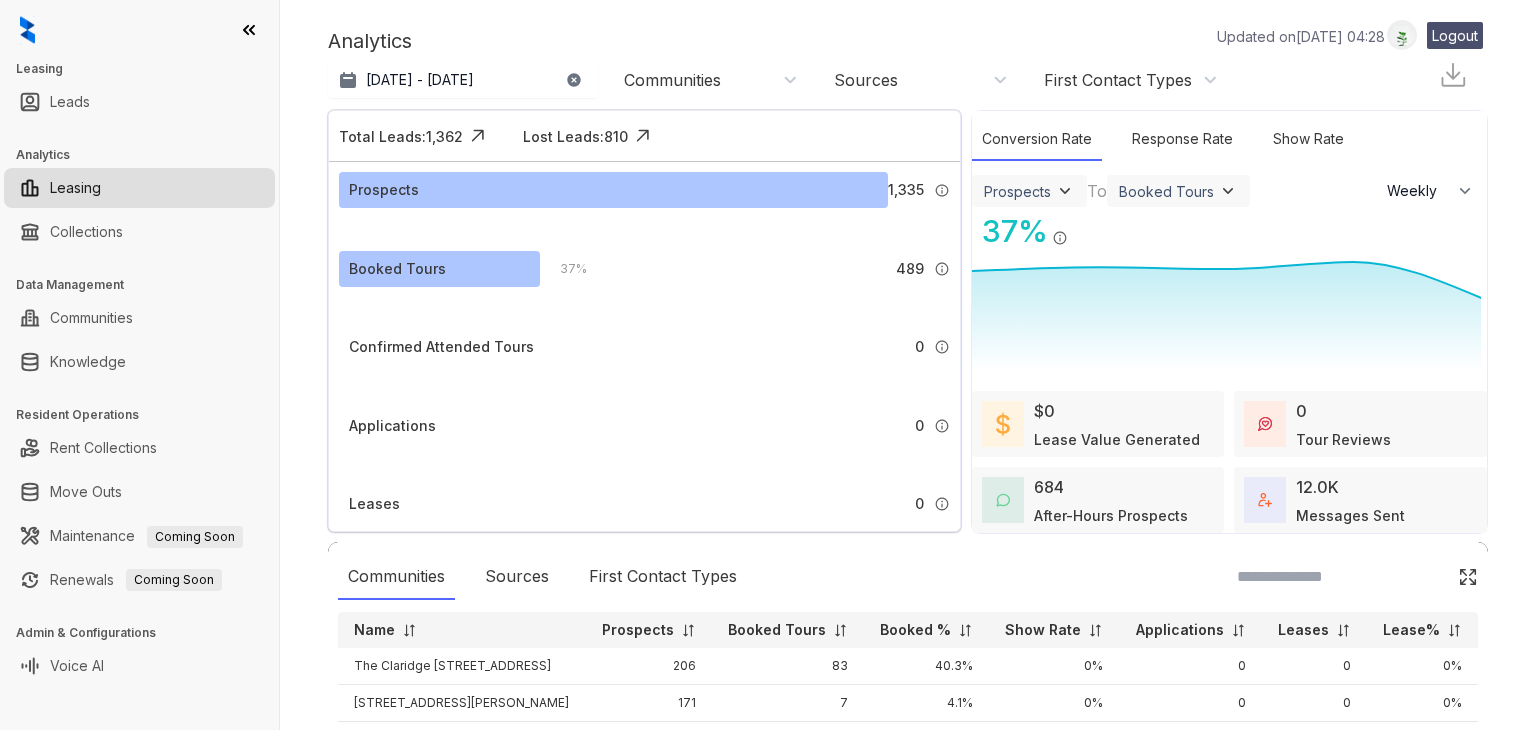 click on "Logout" at bounding box center [1455, 35] 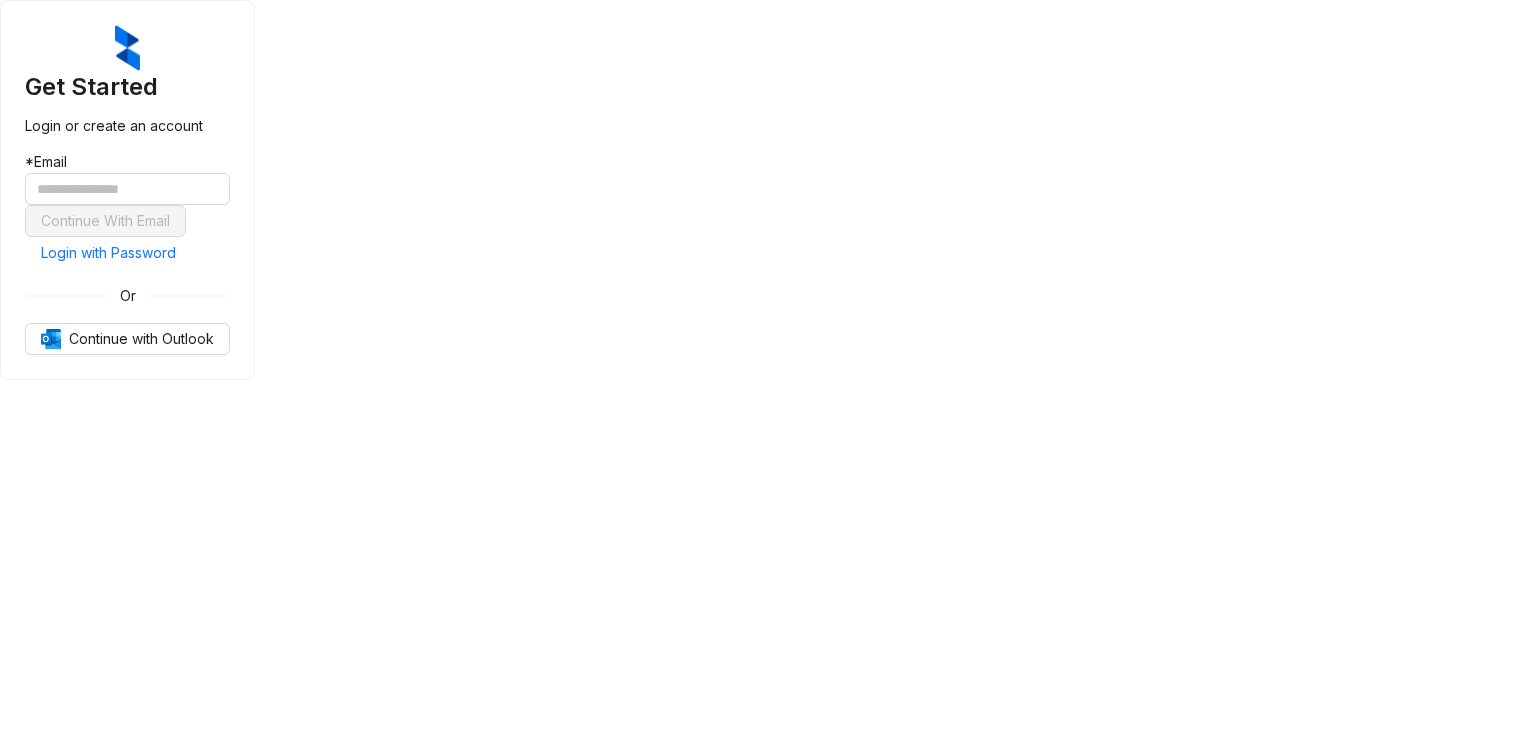 click on "Get Started Login or create an account *  Email Continue With Email Login with Password Or Continue with Outlook" at bounding box center (127, 190) 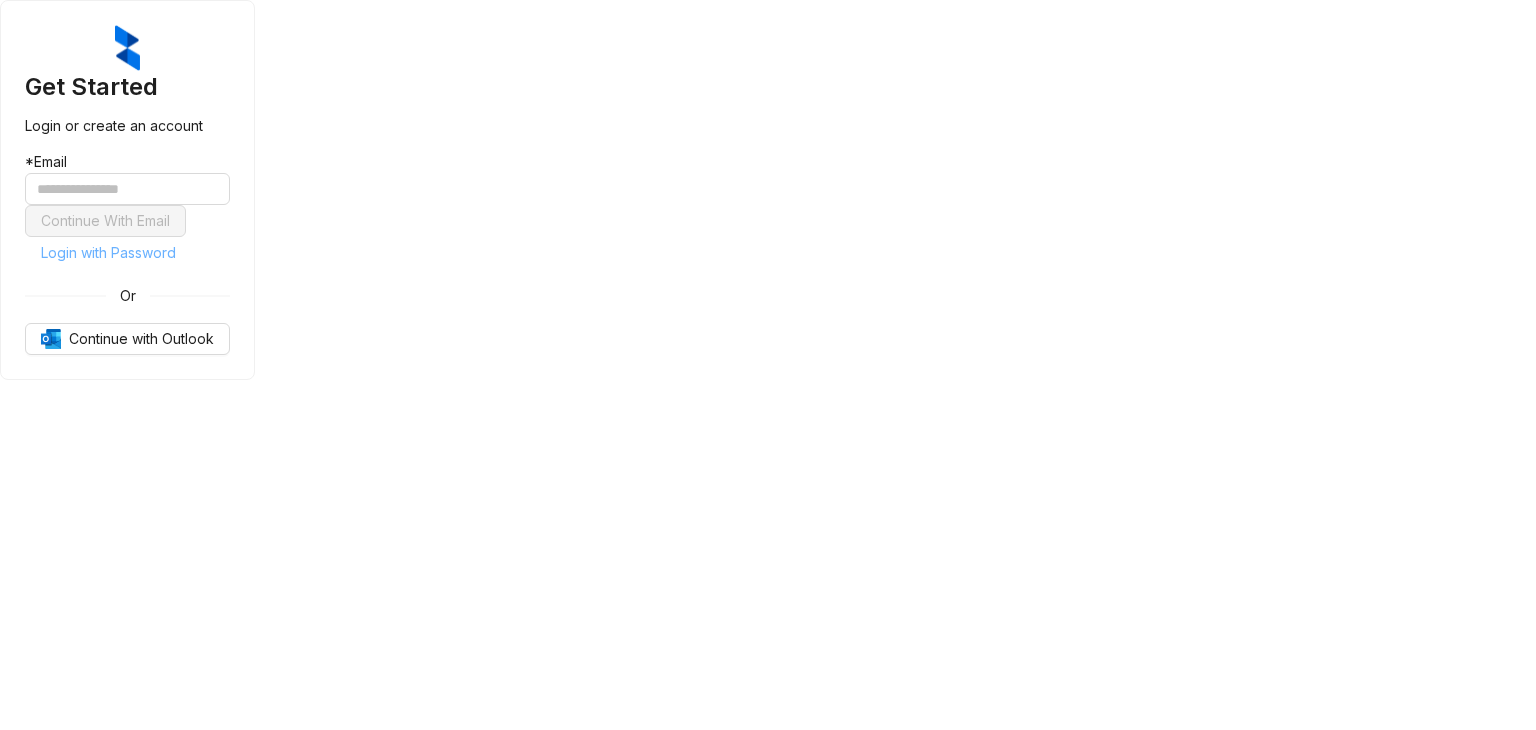 click on "Login with Password" at bounding box center (108, 253) 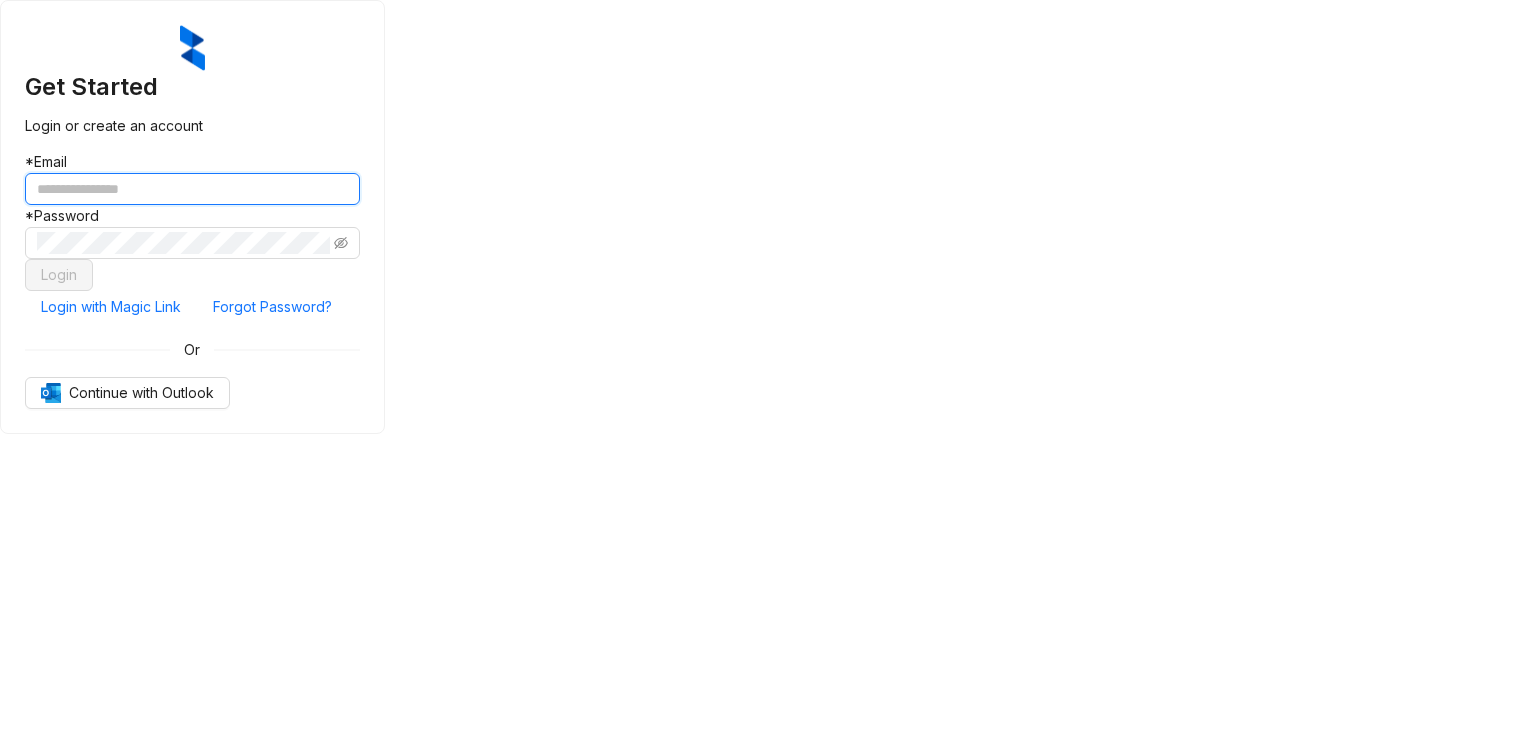 drag, startPoint x: 684, startPoint y: 310, endPoint x: 651, endPoint y: 321, distance: 34.785053 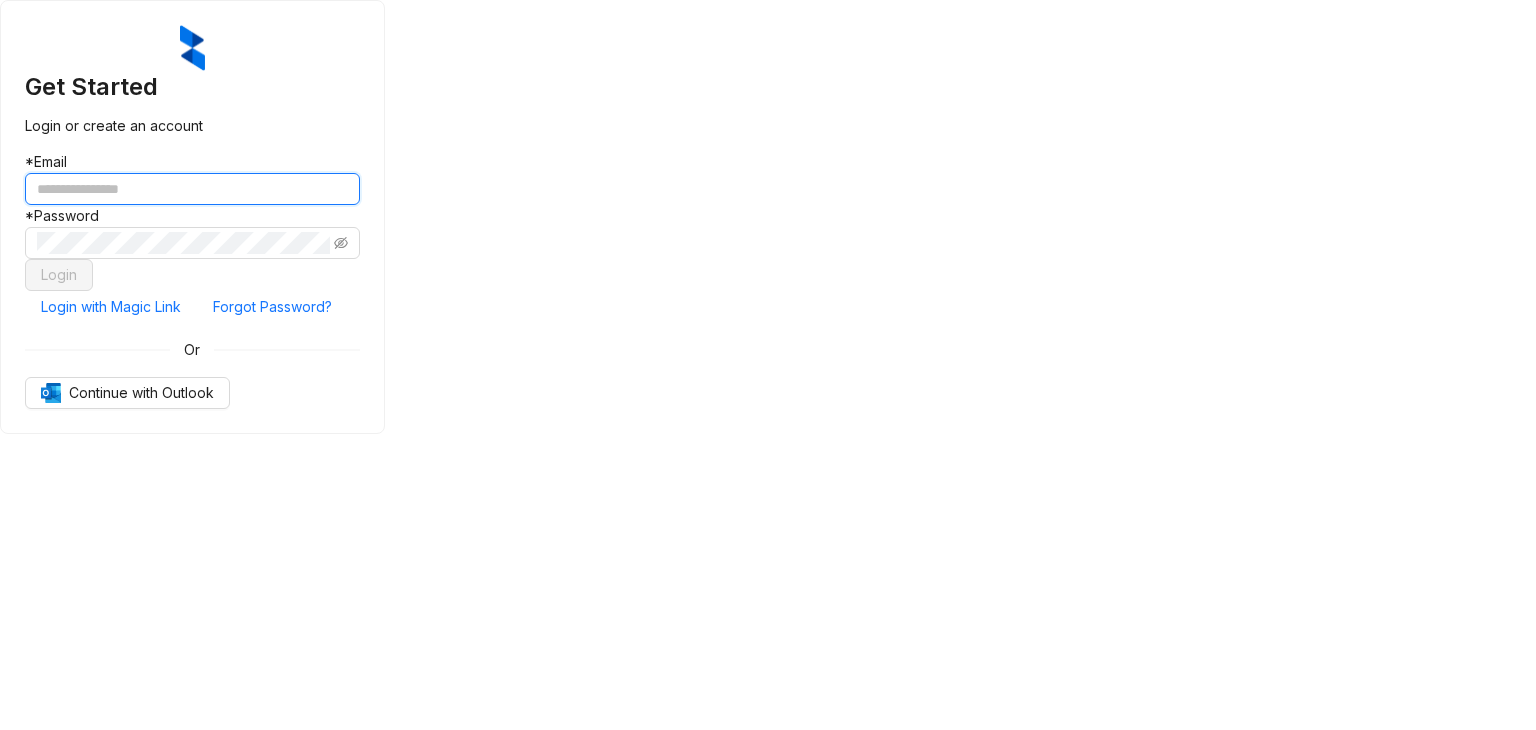 click at bounding box center [192, 189] 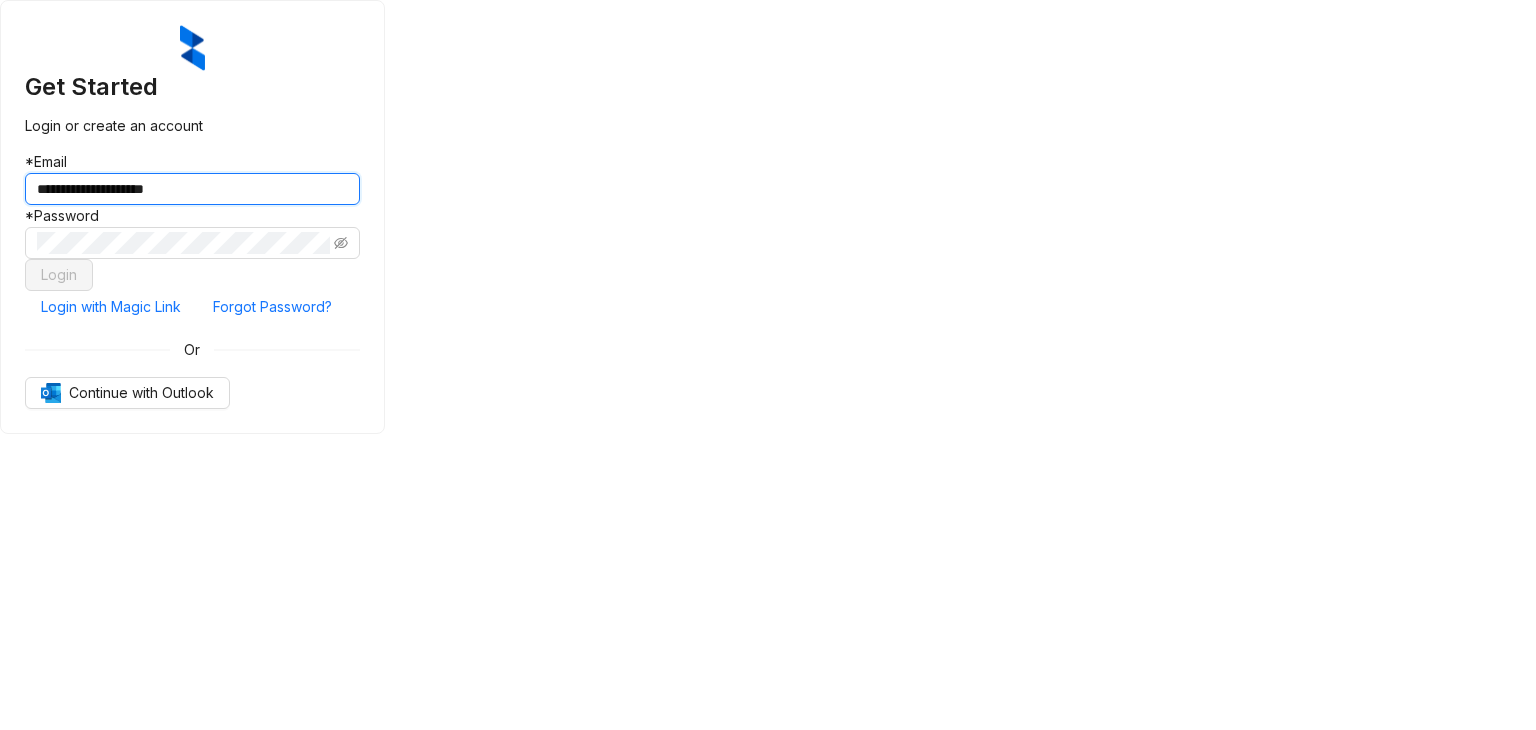 click on "**********" at bounding box center (192, 189) 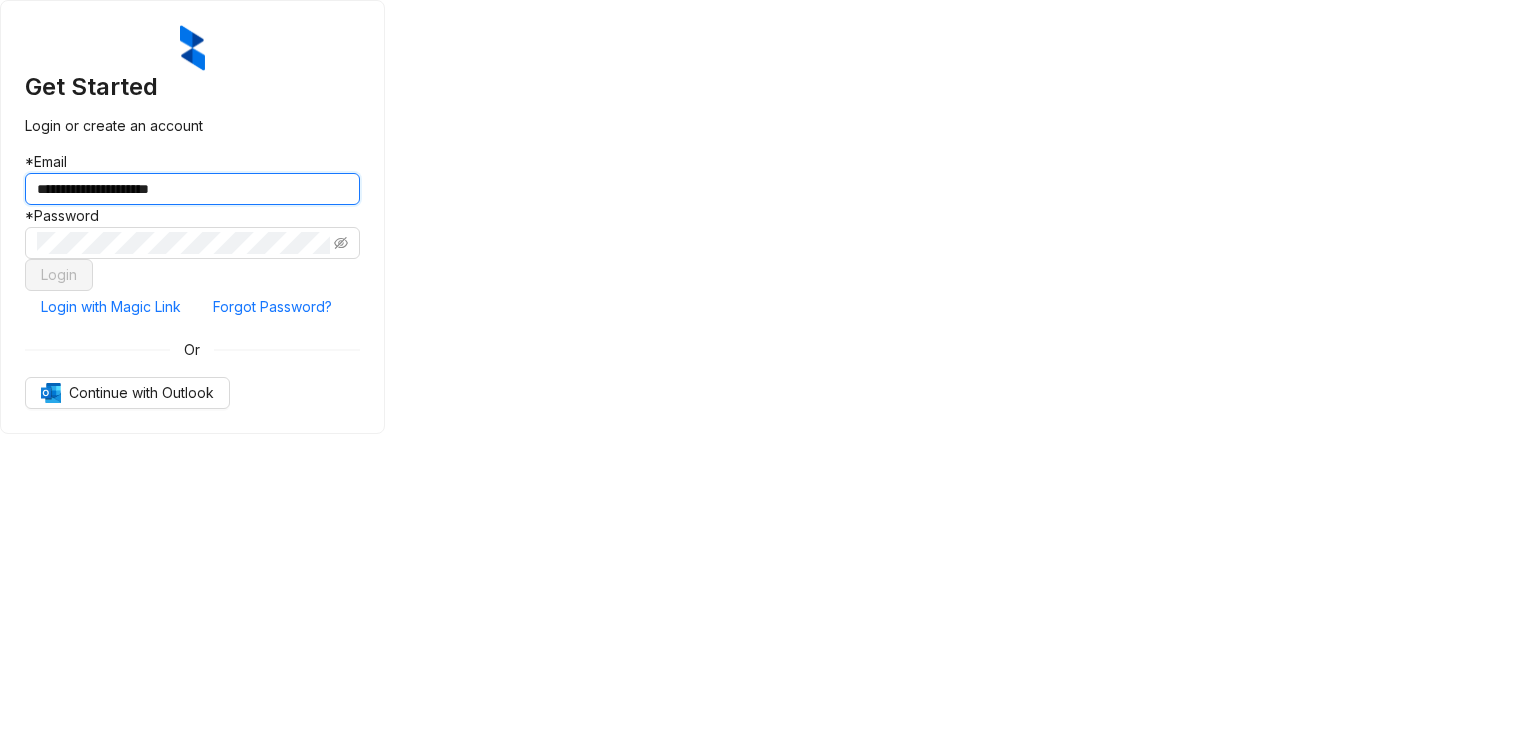 type on "**********" 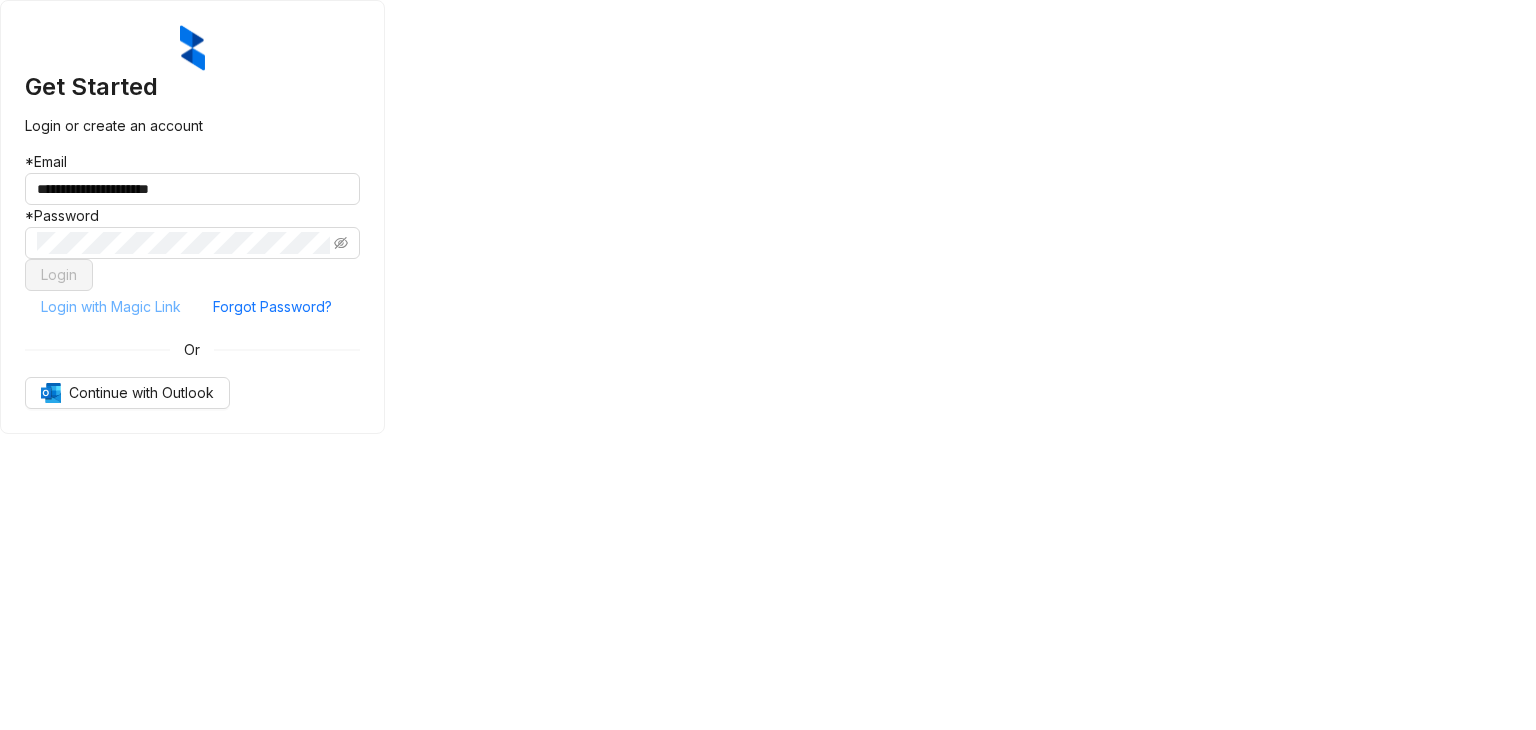drag, startPoint x: 1356, startPoint y: 310, endPoint x: 728, endPoint y: 460, distance: 645.6655 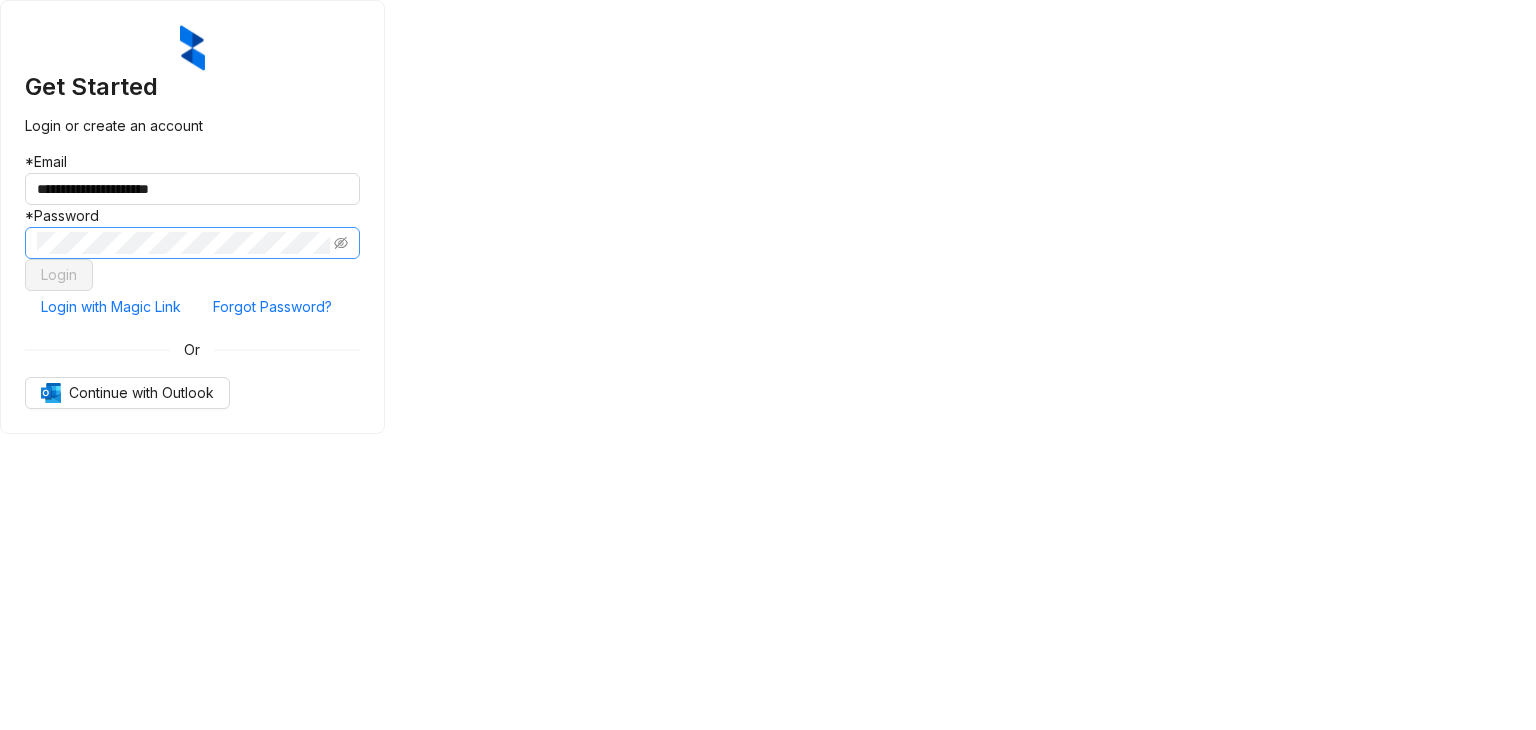 click at bounding box center [192, 243] 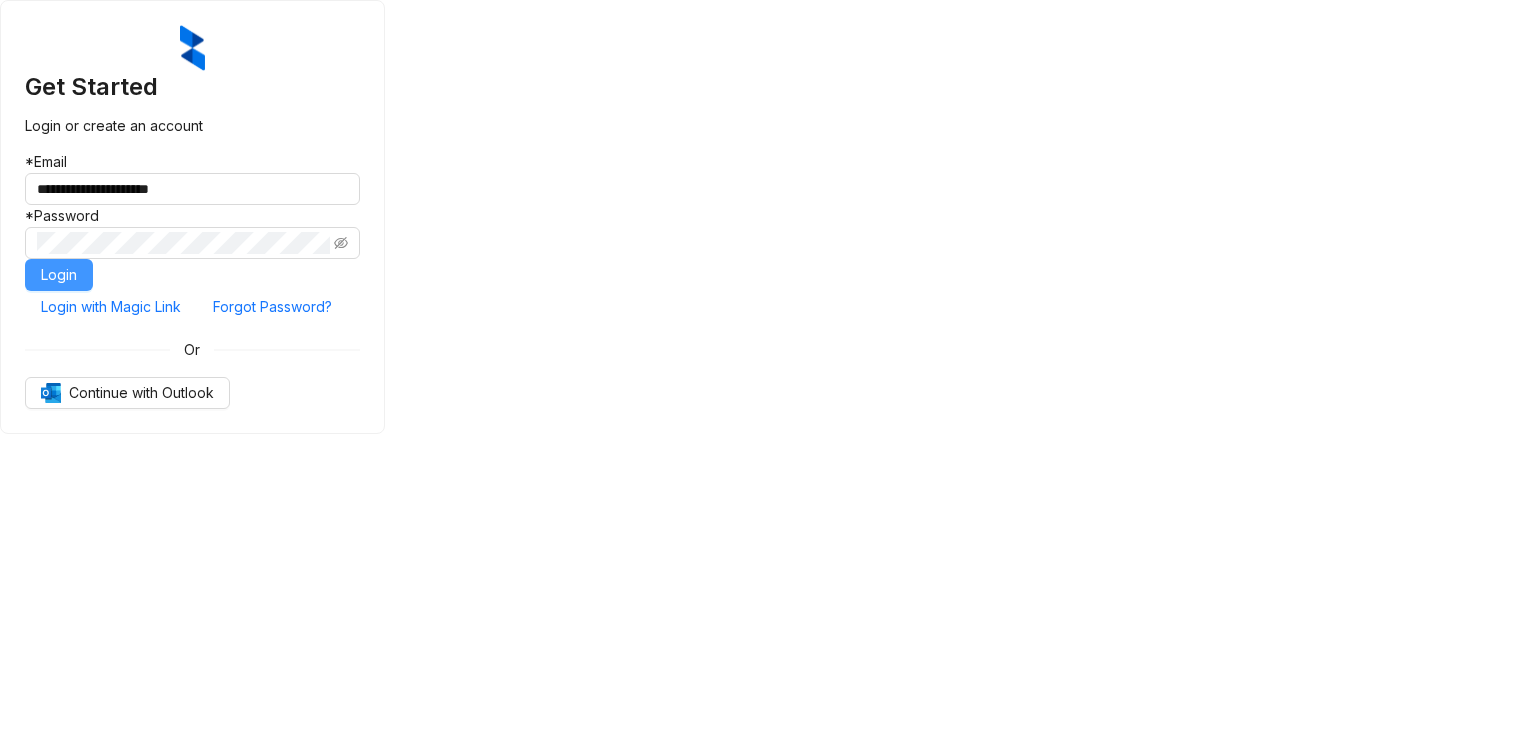click on "Login" at bounding box center (59, 275) 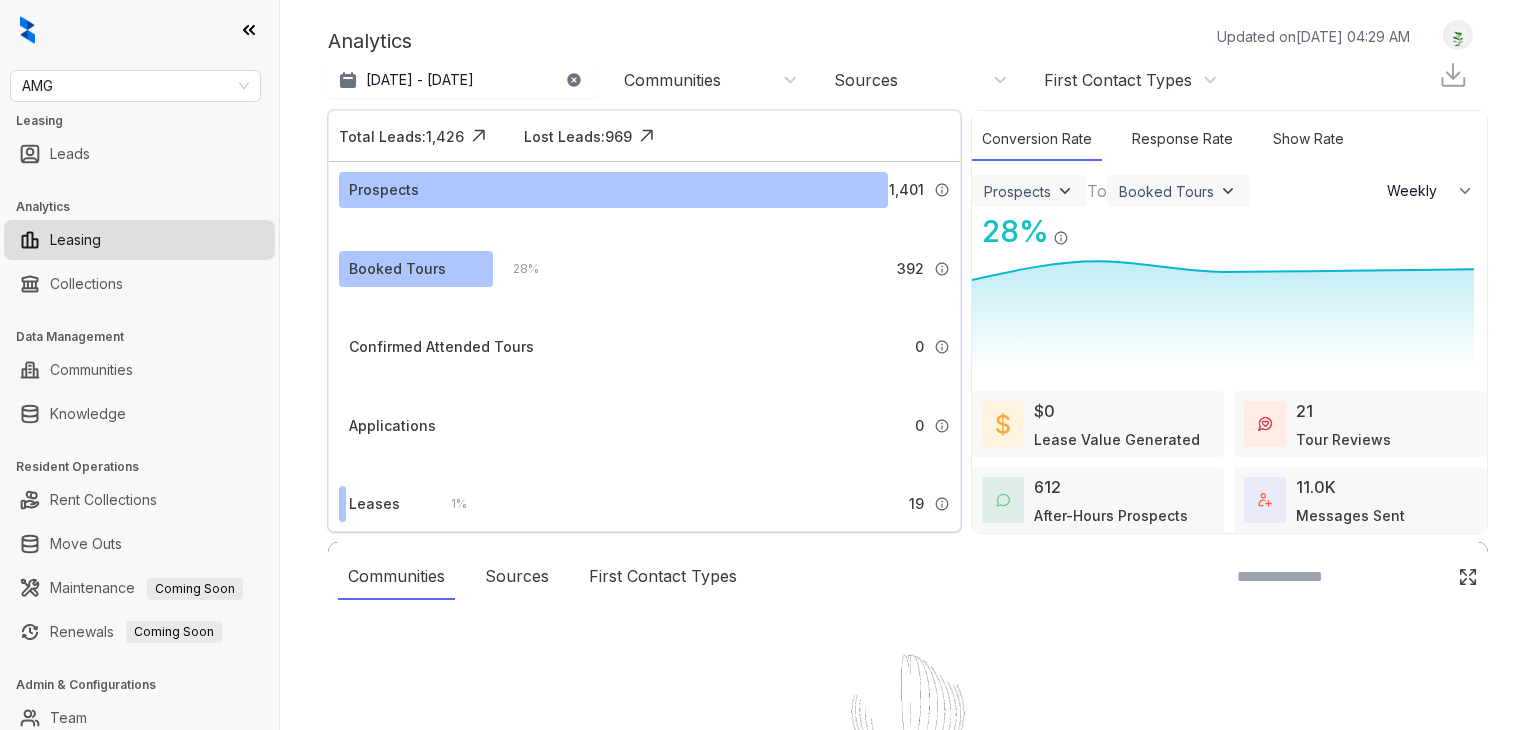 select on "******" 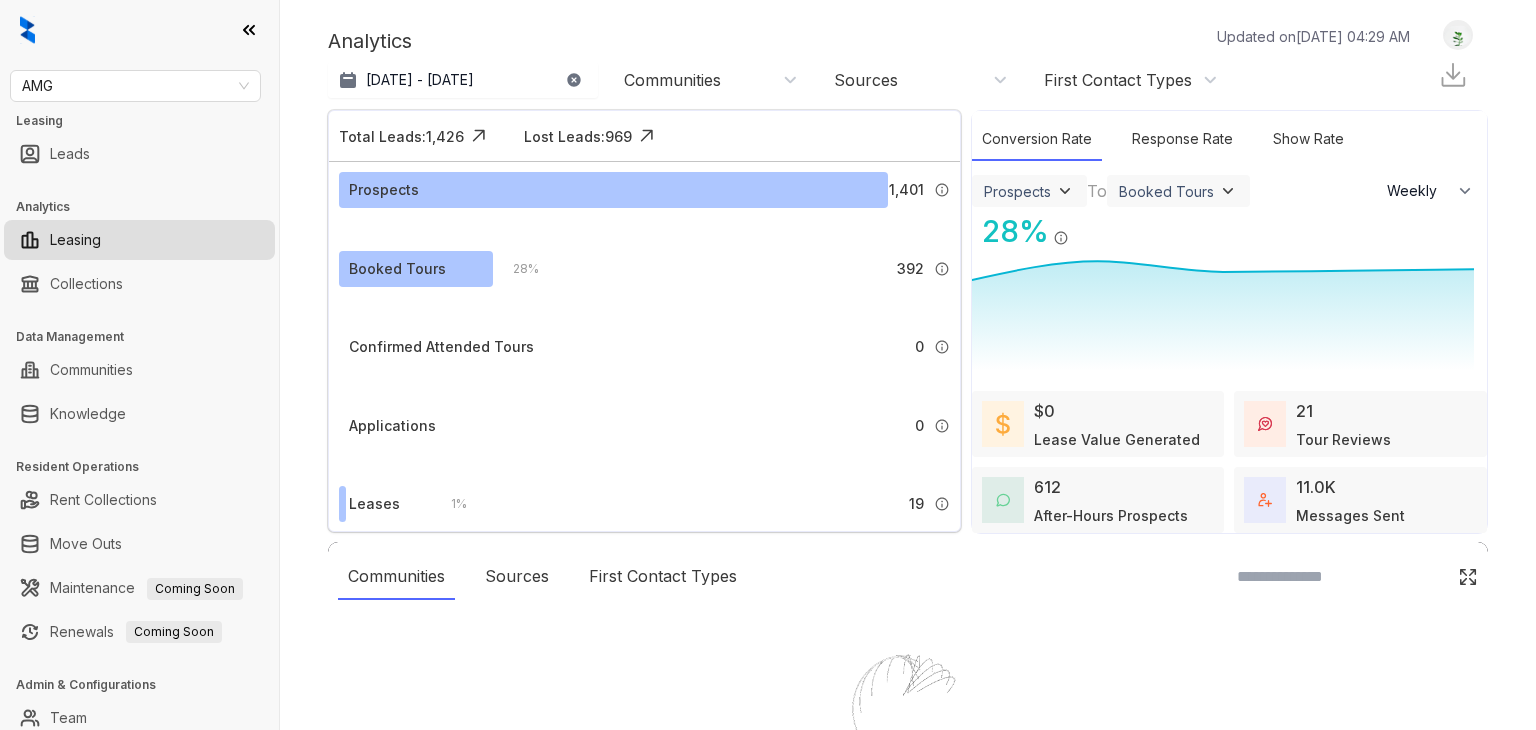 scroll, scrollTop: 0, scrollLeft: 0, axis: both 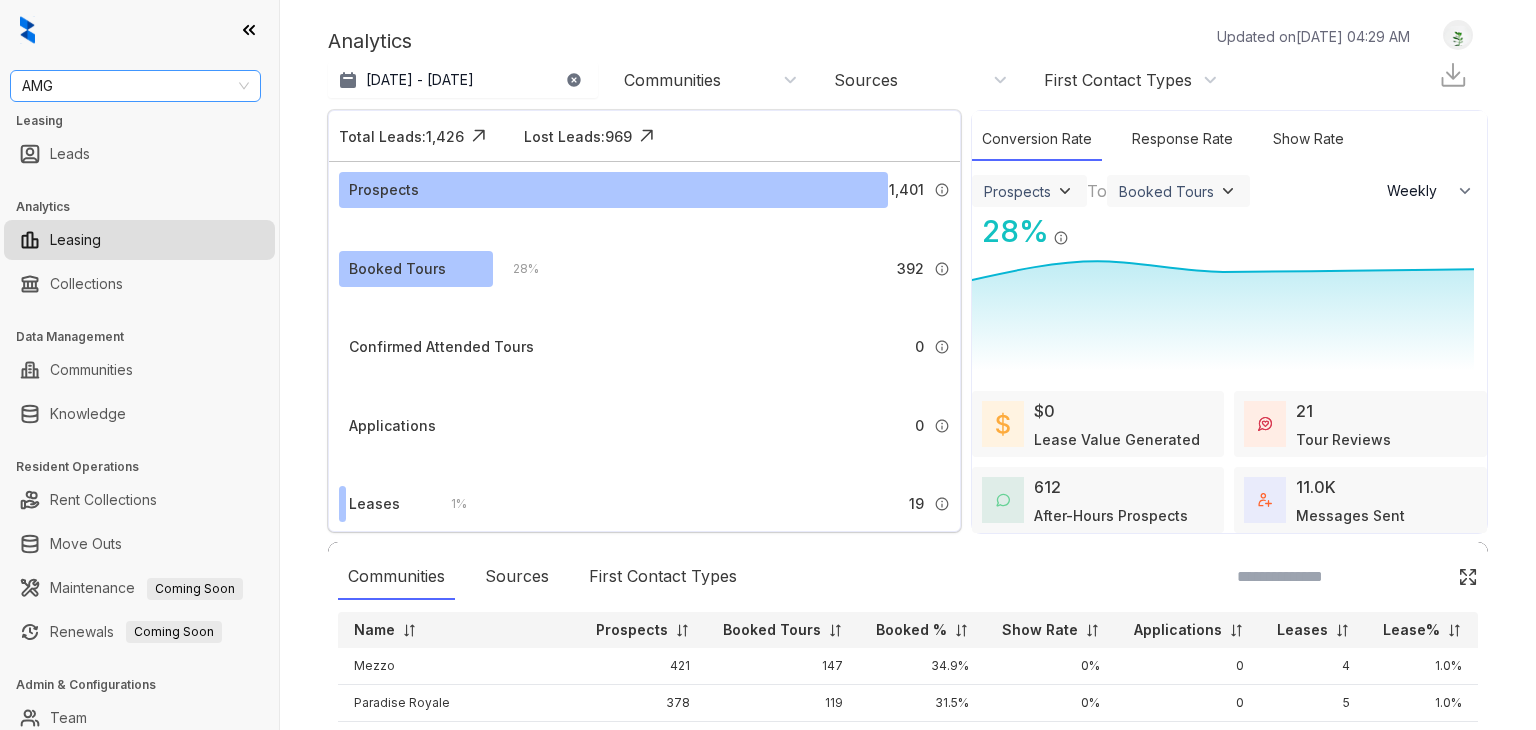 click on "AMG" at bounding box center (135, 86) 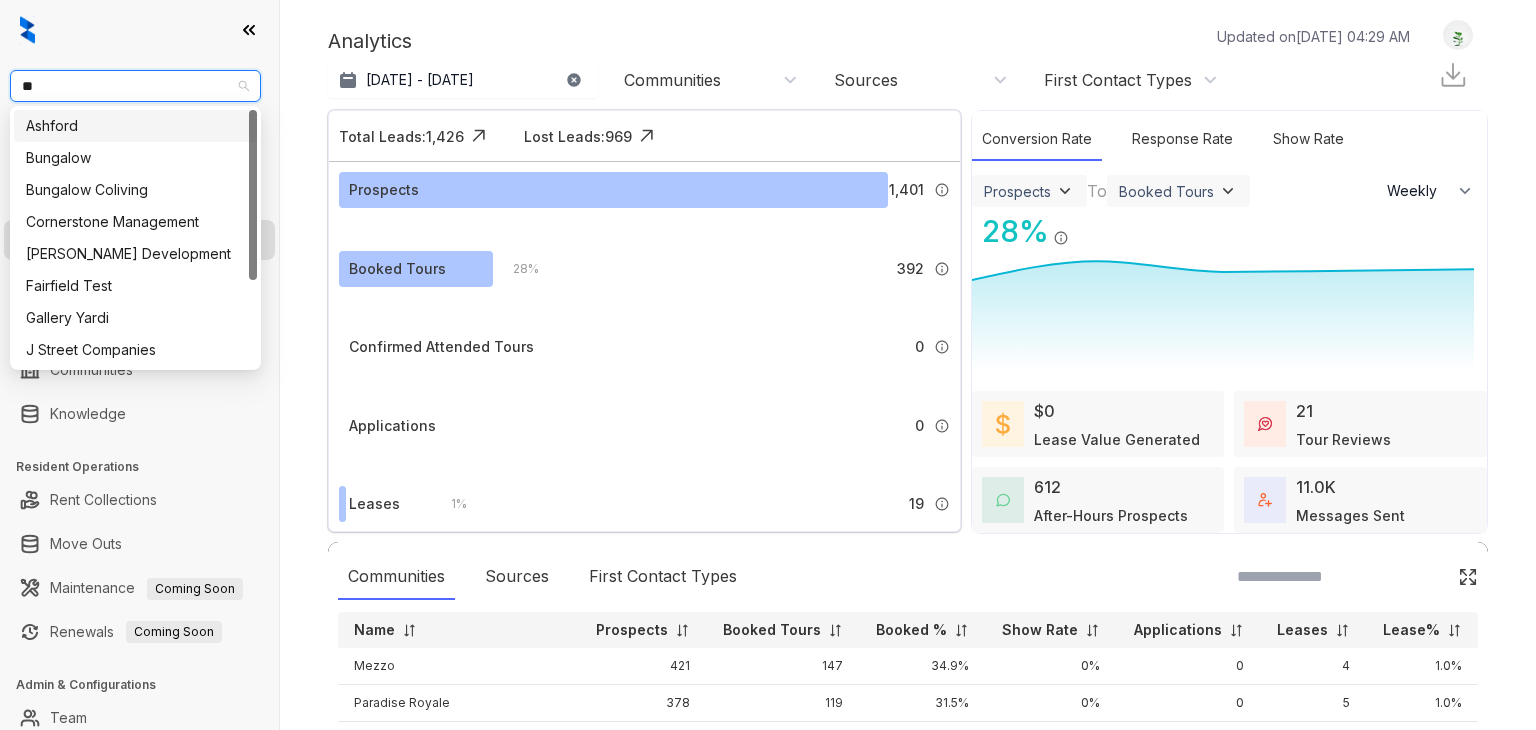 type on "***" 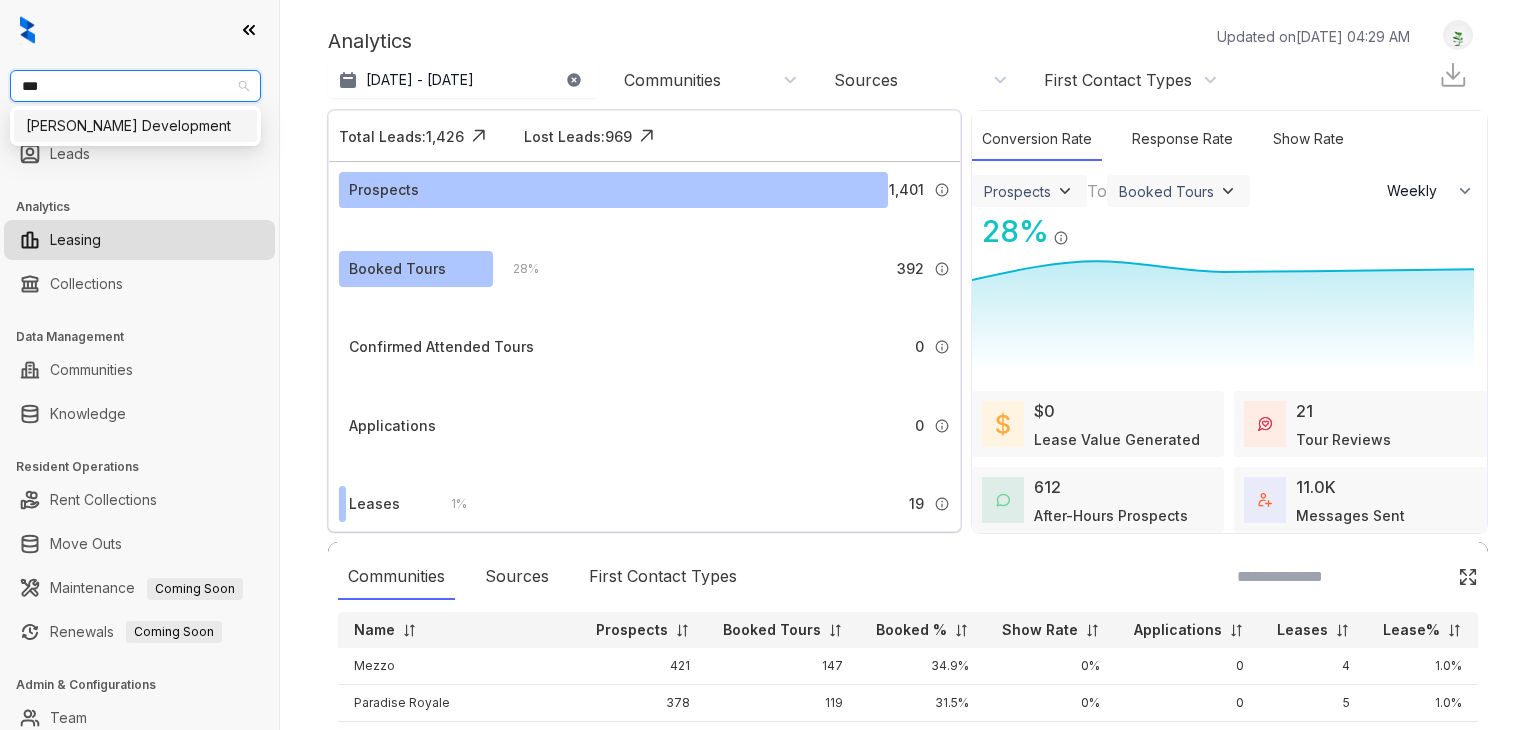 click on "Davis Development" at bounding box center [135, 126] 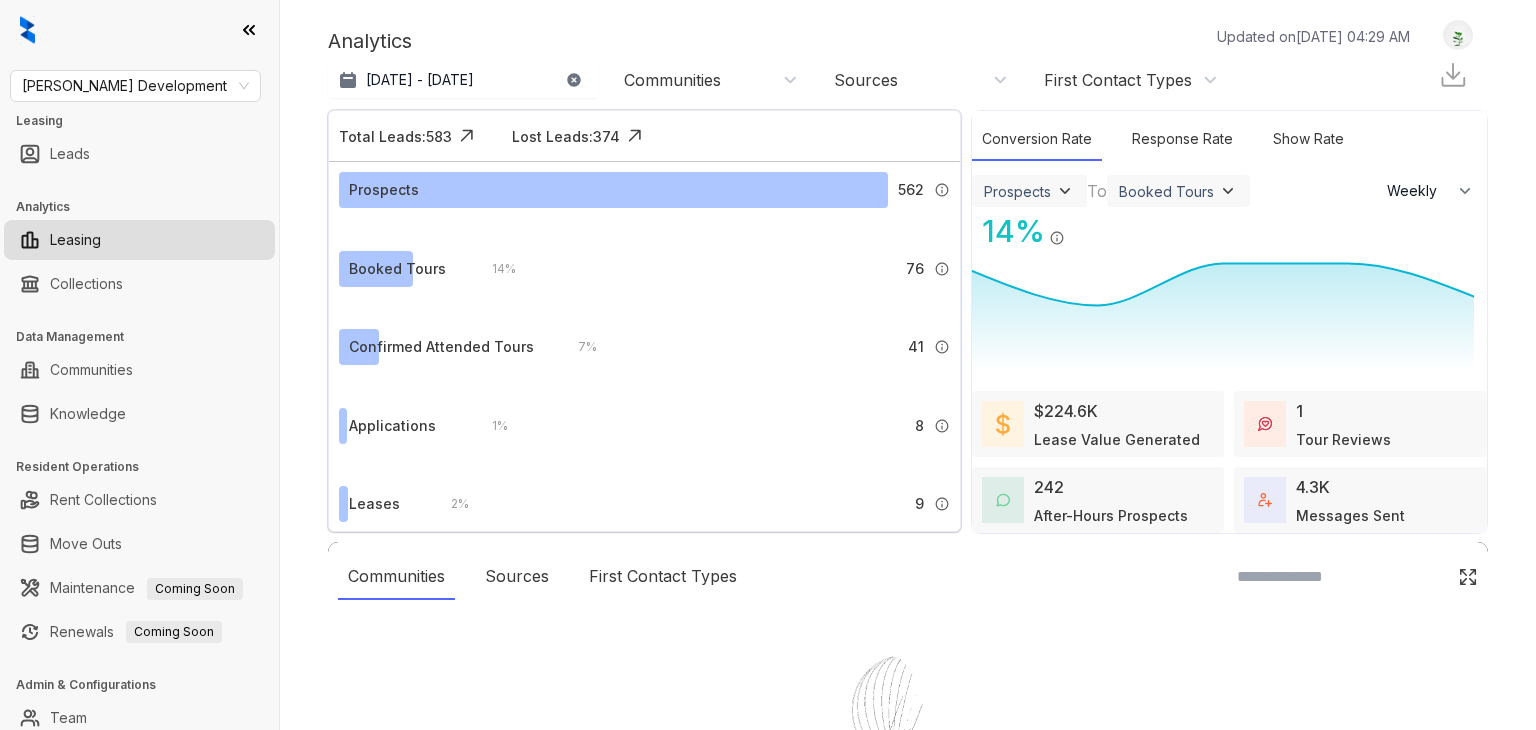 select on "******" 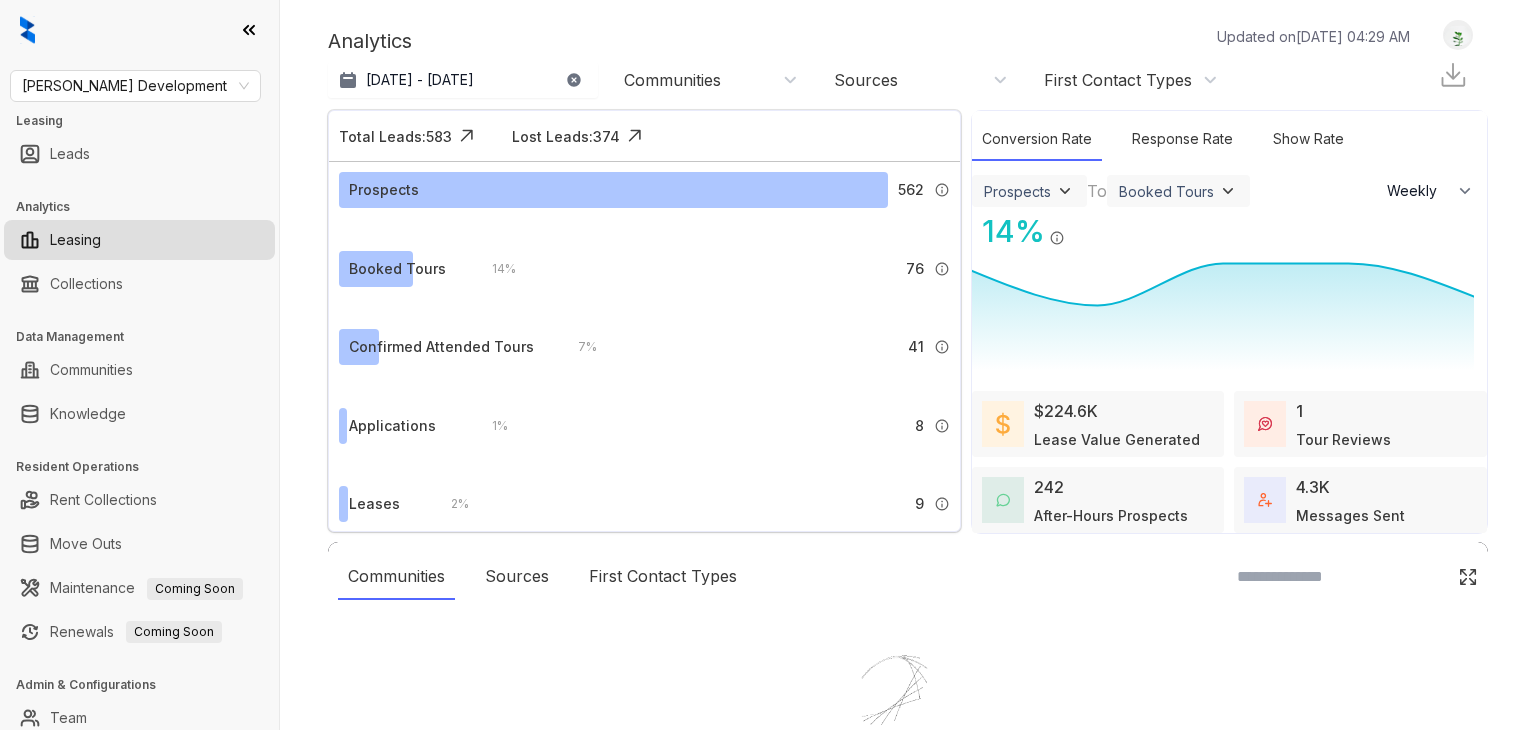 scroll, scrollTop: 0, scrollLeft: 0, axis: both 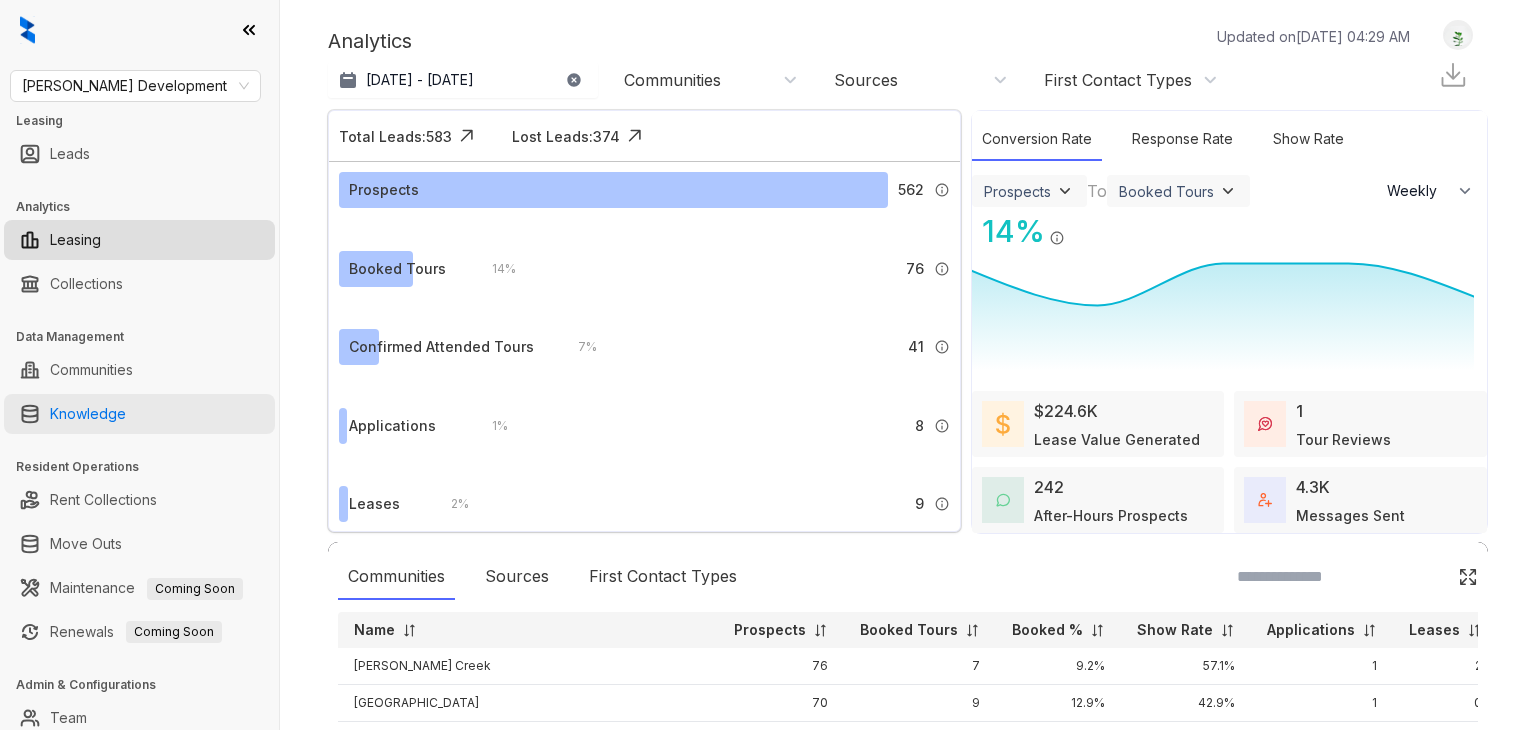 click on "Knowledge" at bounding box center (88, 414) 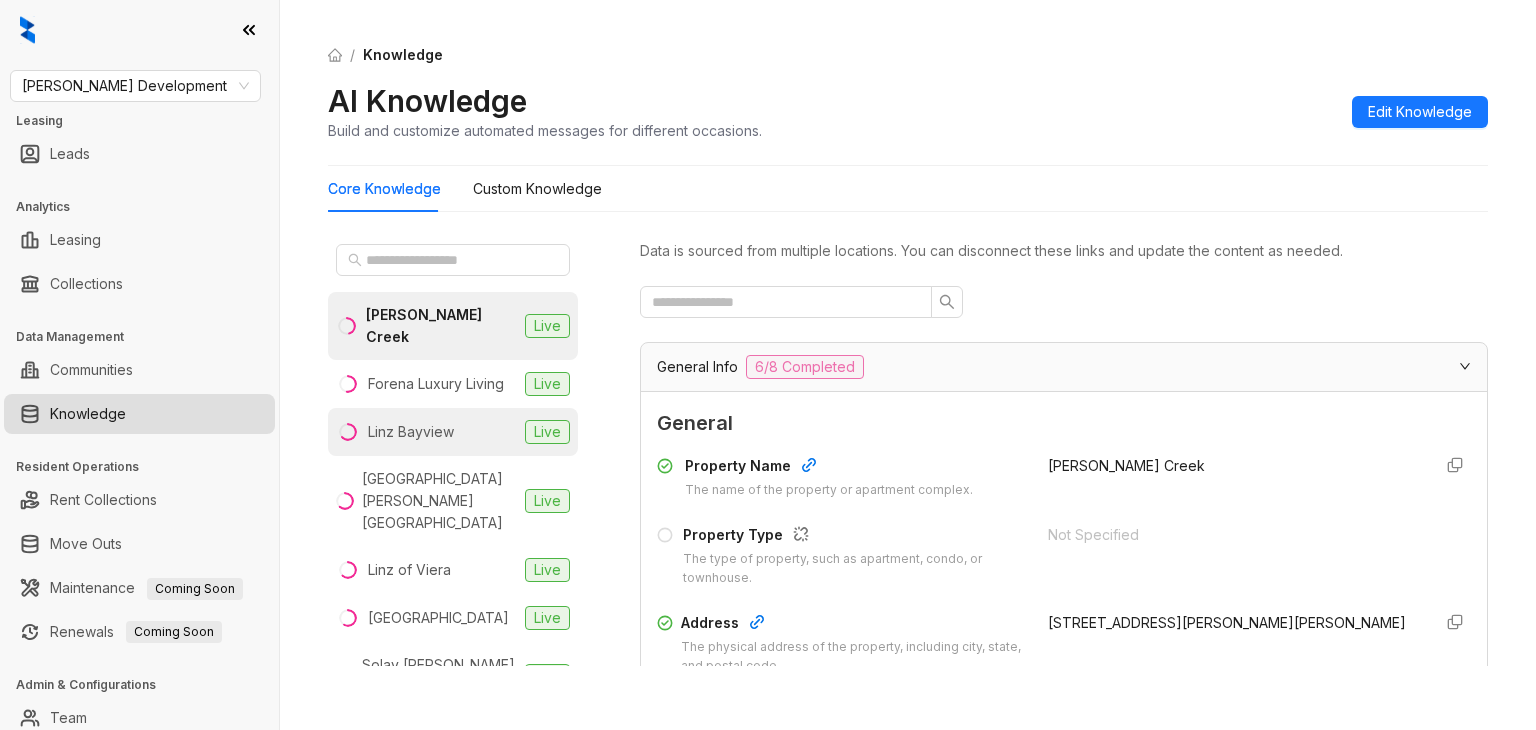 scroll, scrollTop: 204, scrollLeft: 0, axis: vertical 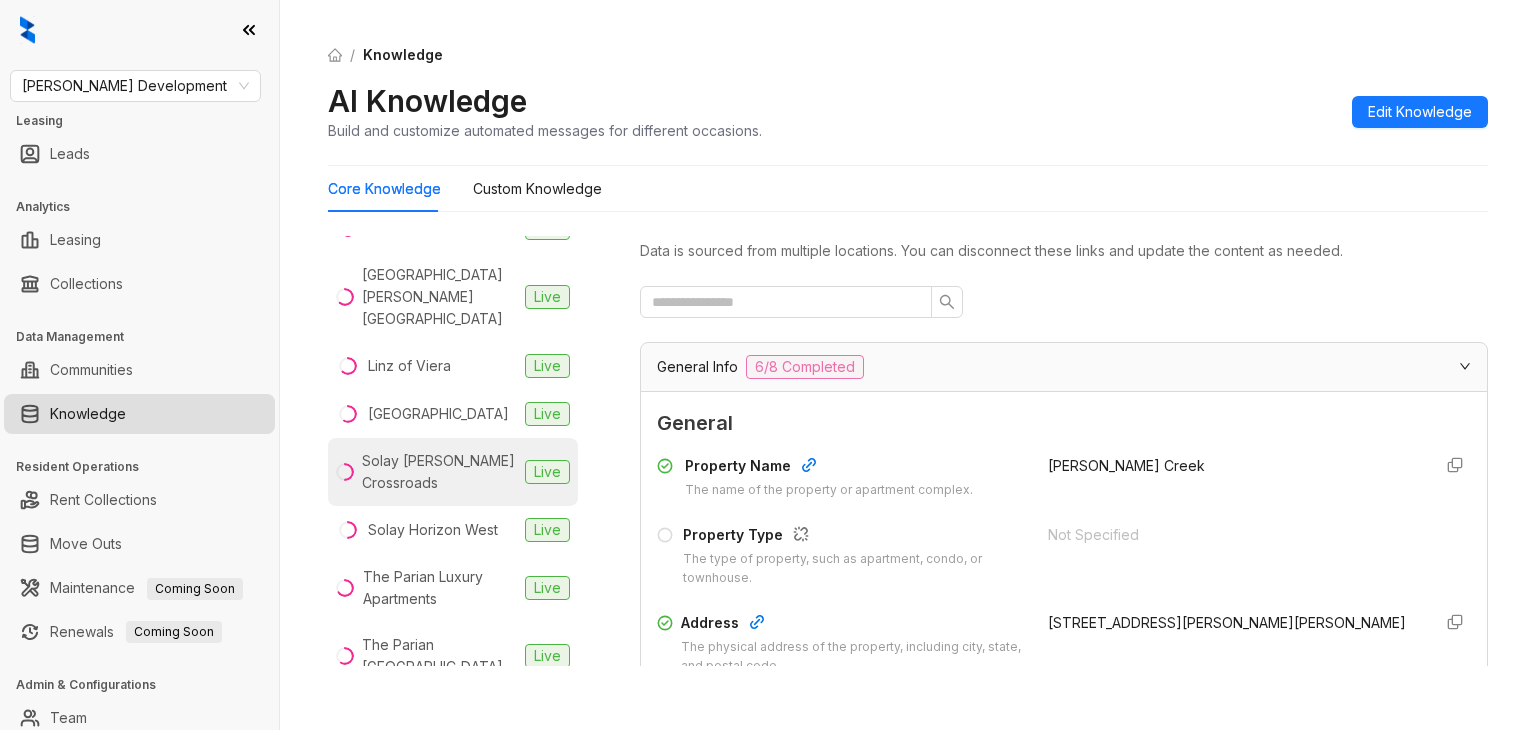 click on "Solay Carnes Crossroads" at bounding box center (439, 472) 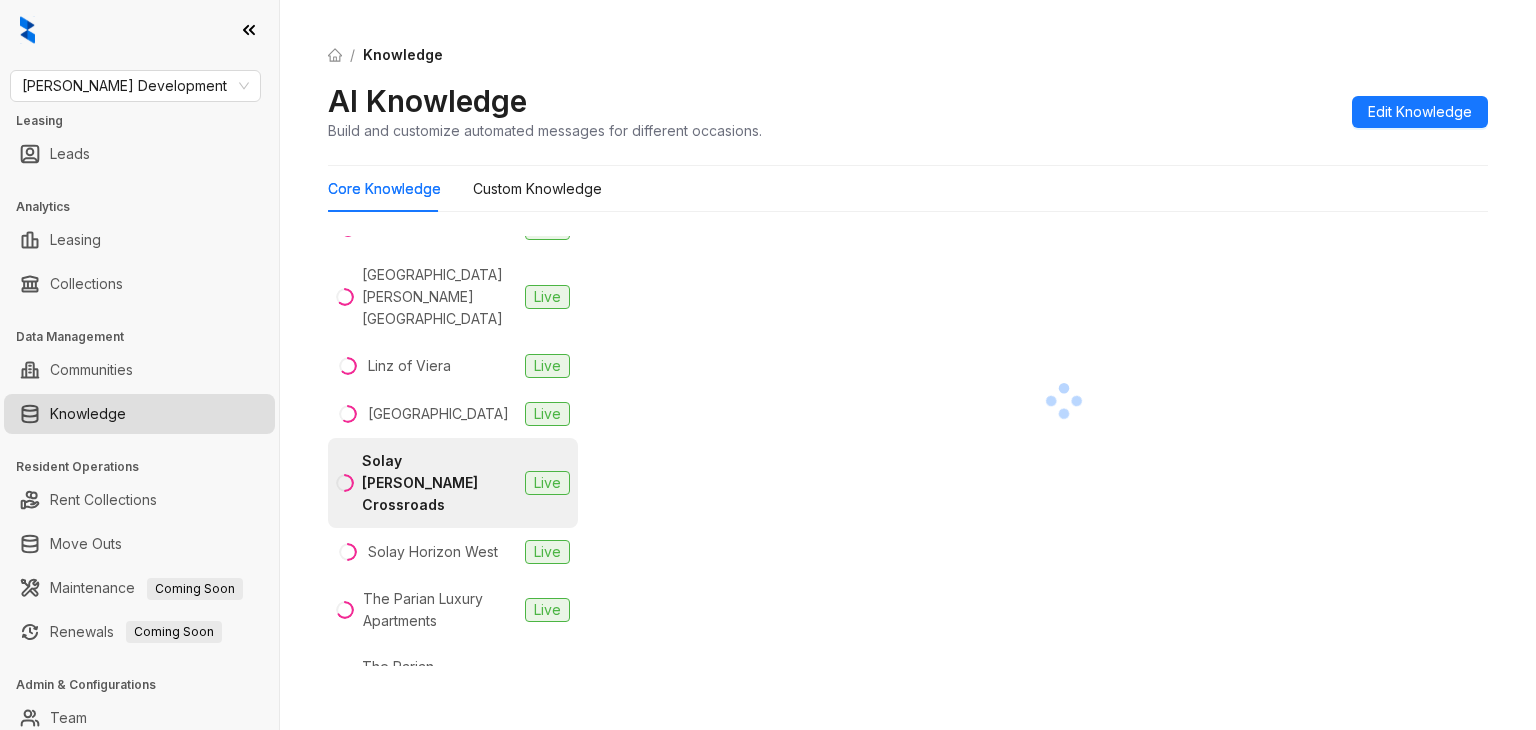 scroll, scrollTop: 183, scrollLeft: 0, axis: vertical 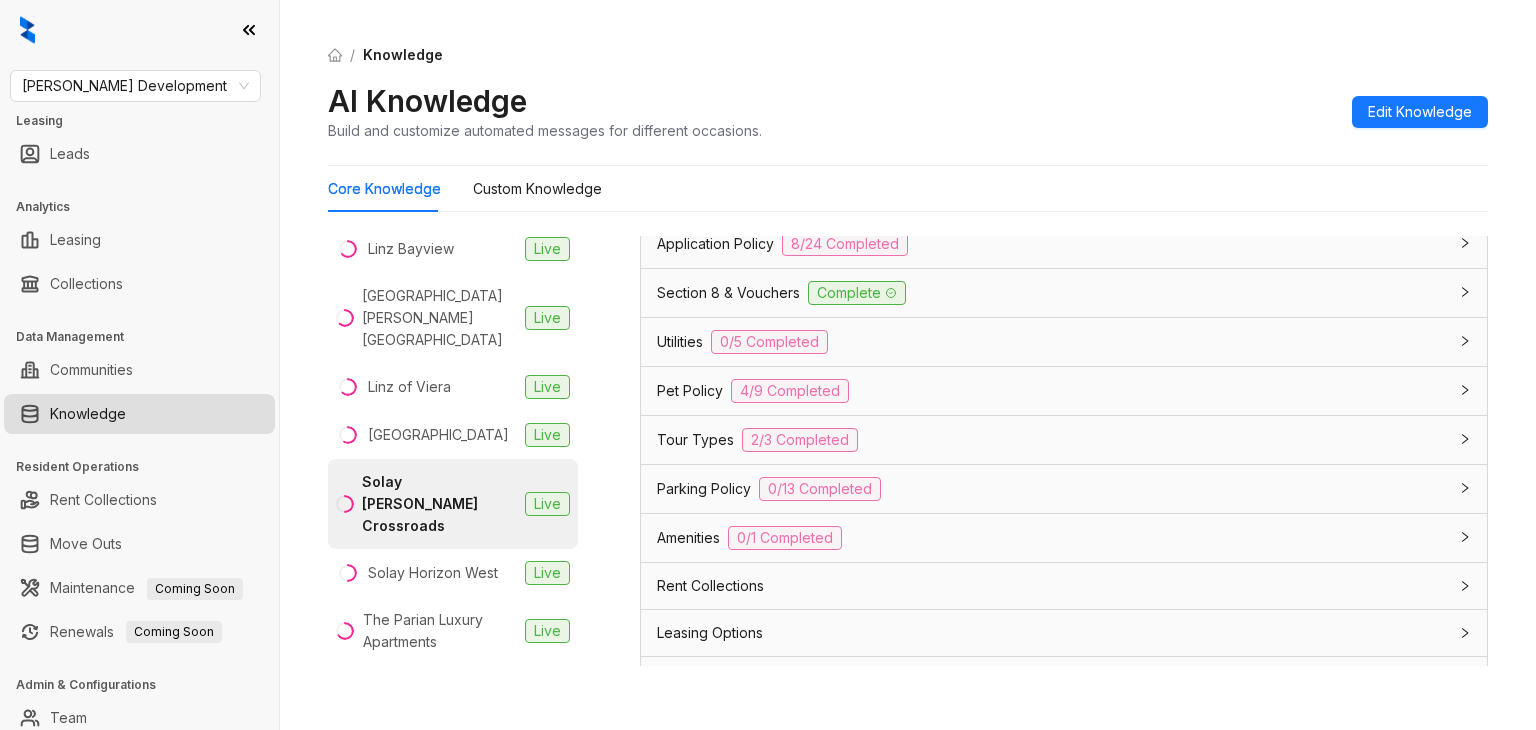click on "Utilities" at bounding box center (680, 342) 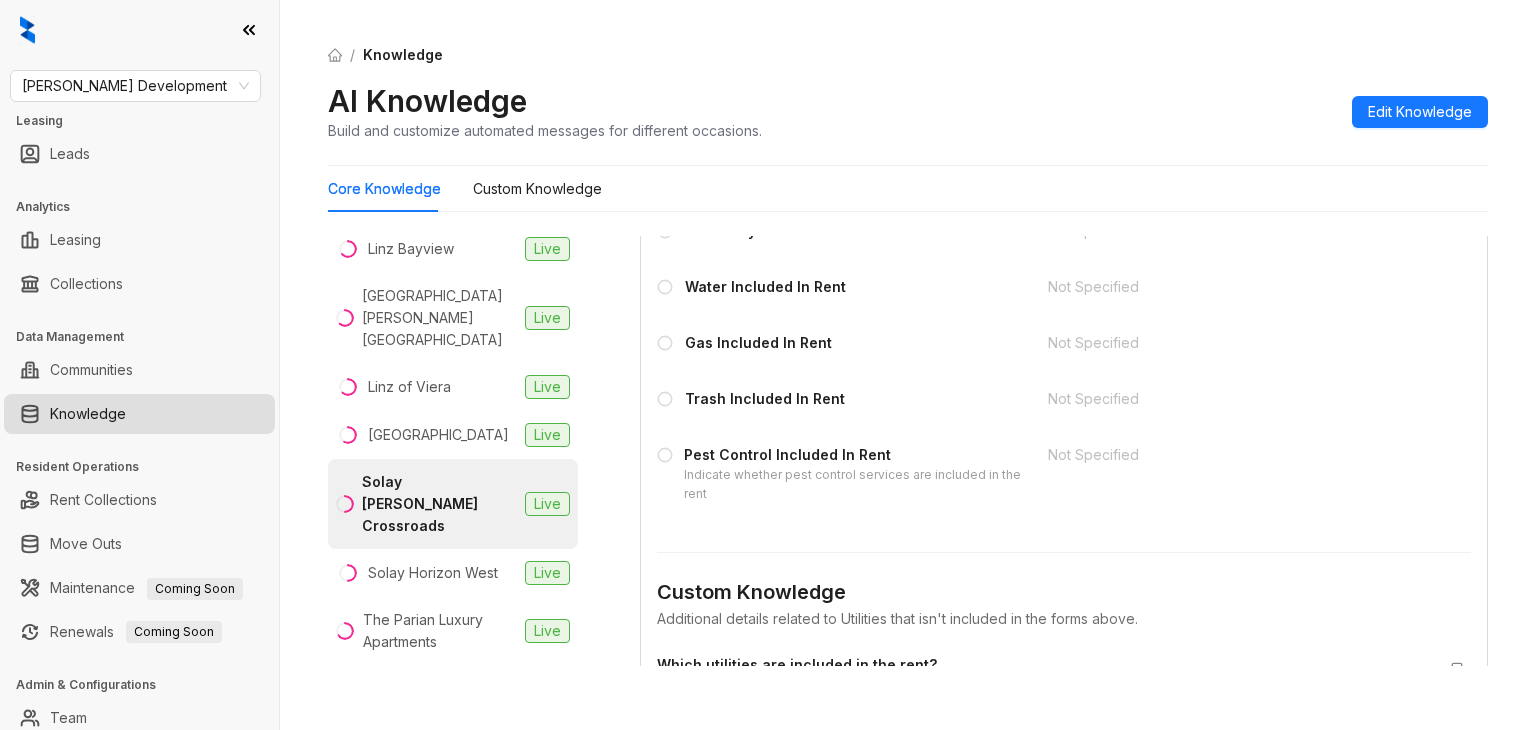scroll, scrollTop: 1875, scrollLeft: 0, axis: vertical 